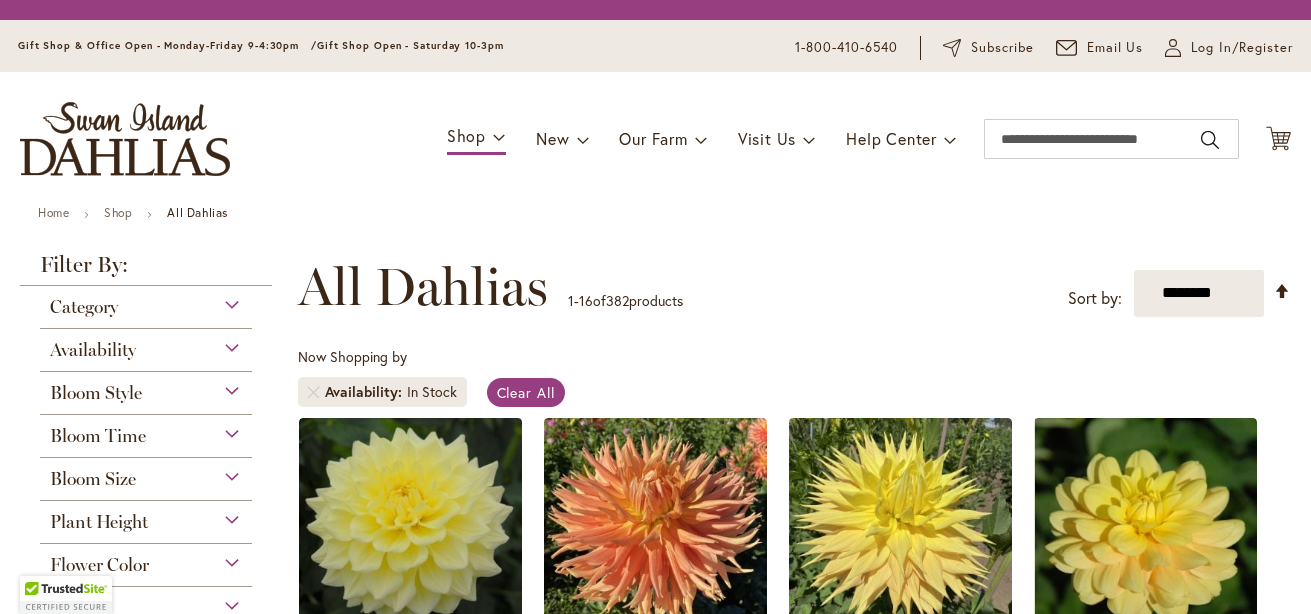 scroll, scrollTop: 0, scrollLeft: 0, axis: both 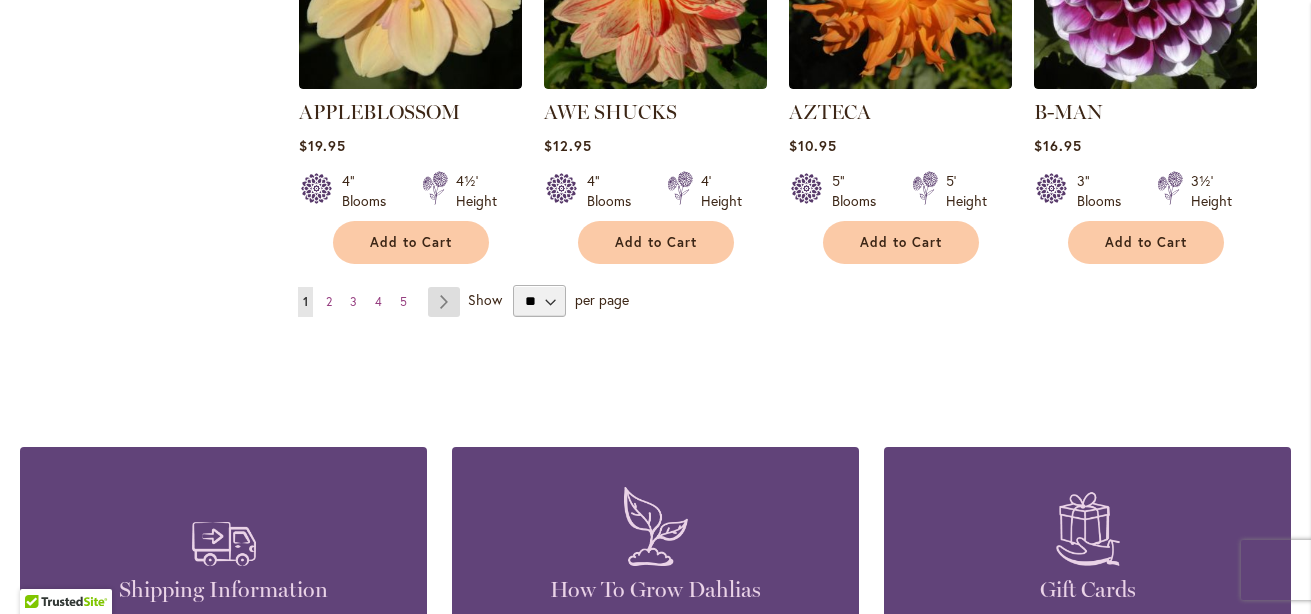 click on "Page
Next" at bounding box center (444, 302) 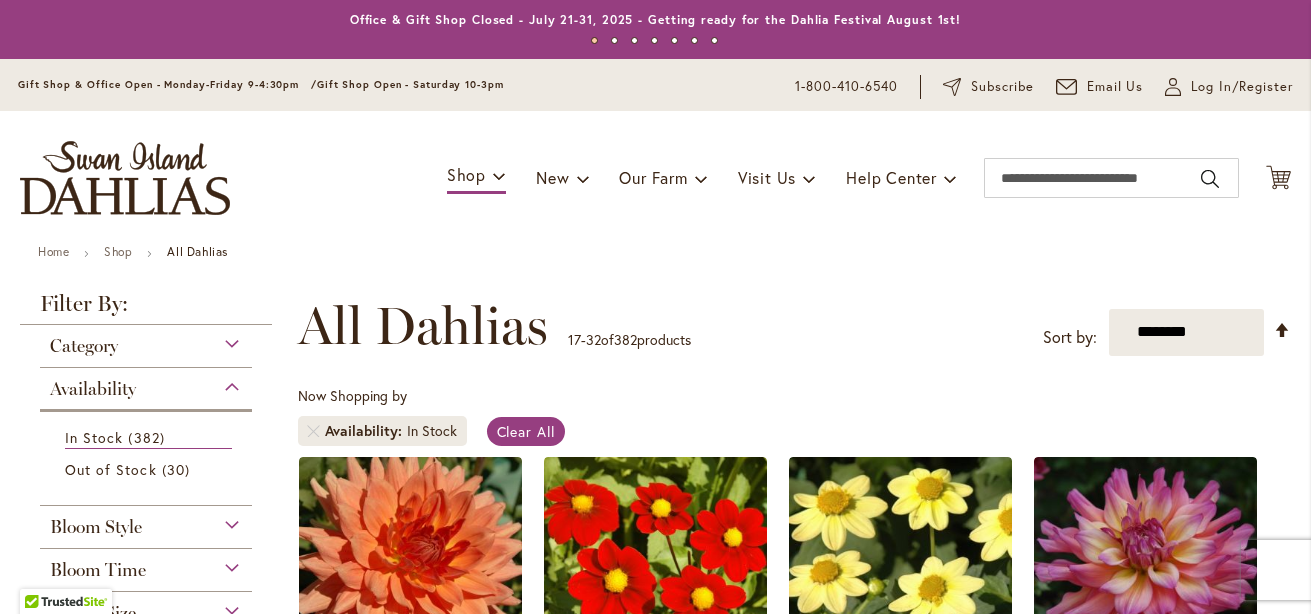 scroll, scrollTop: 0, scrollLeft: 0, axis: both 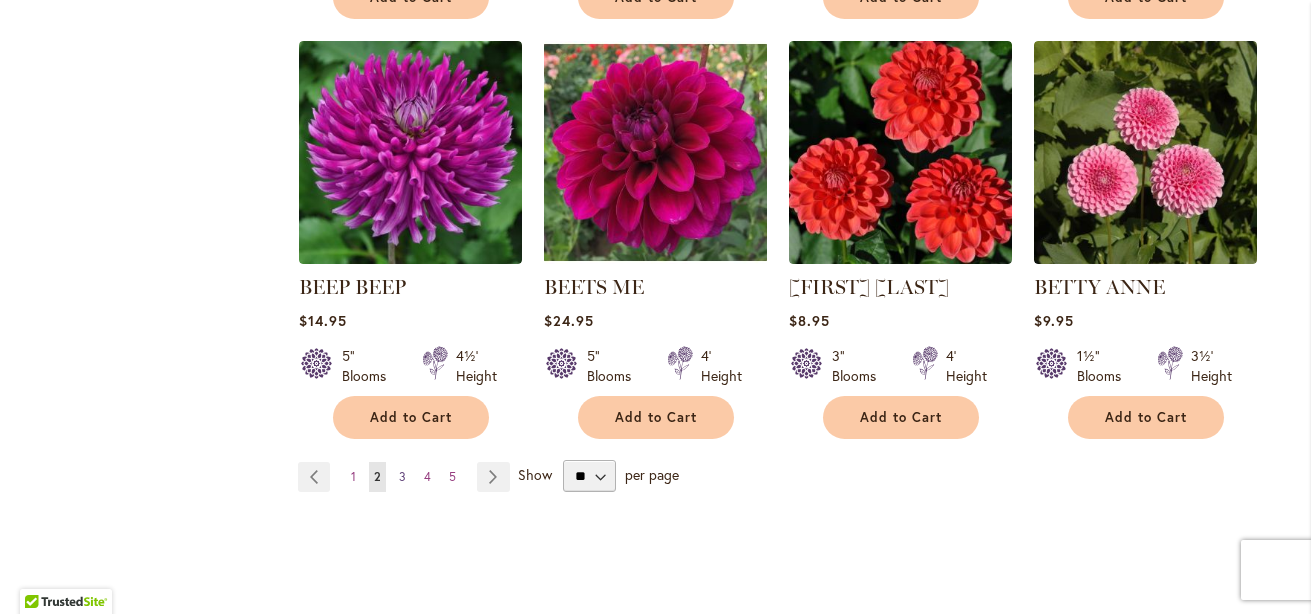 click on "3" at bounding box center [402, 476] 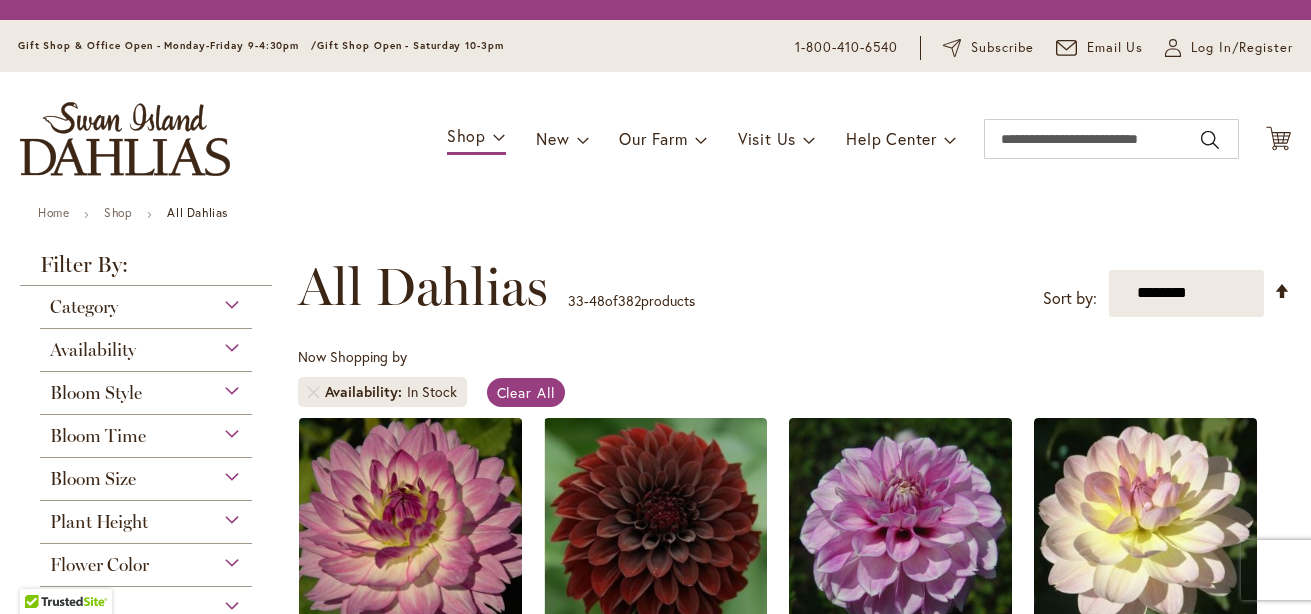 scroll, scrollTop: 0, scrollLeft: 0, axis: both 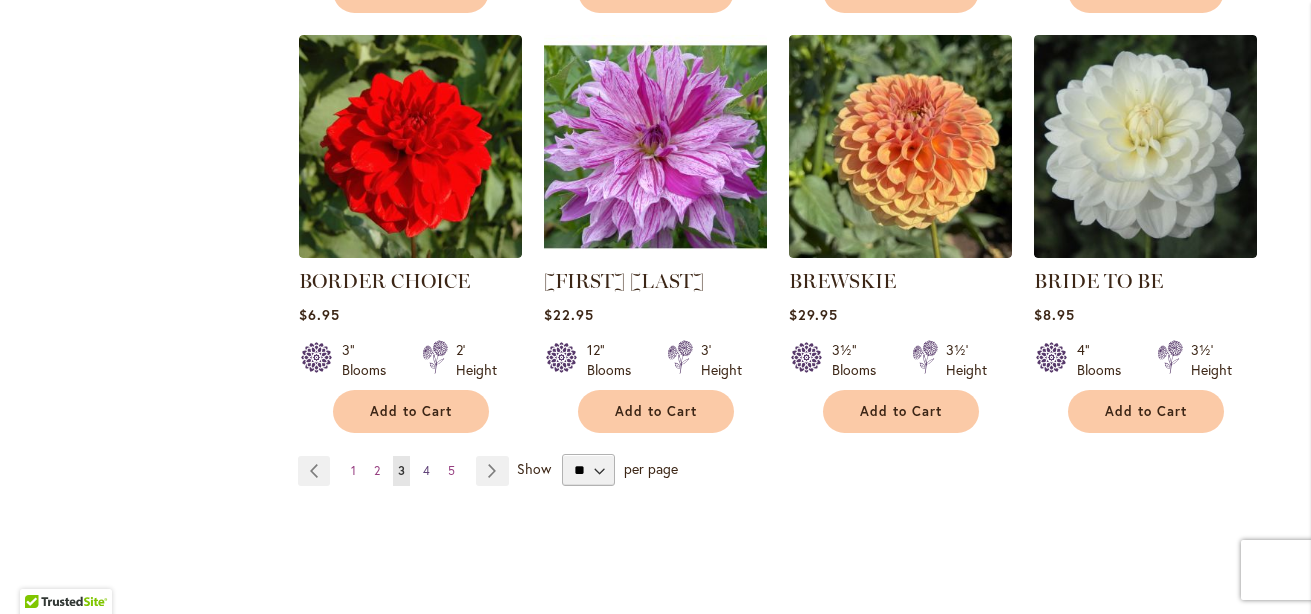 click on "4" at bounding box center [426, 470] 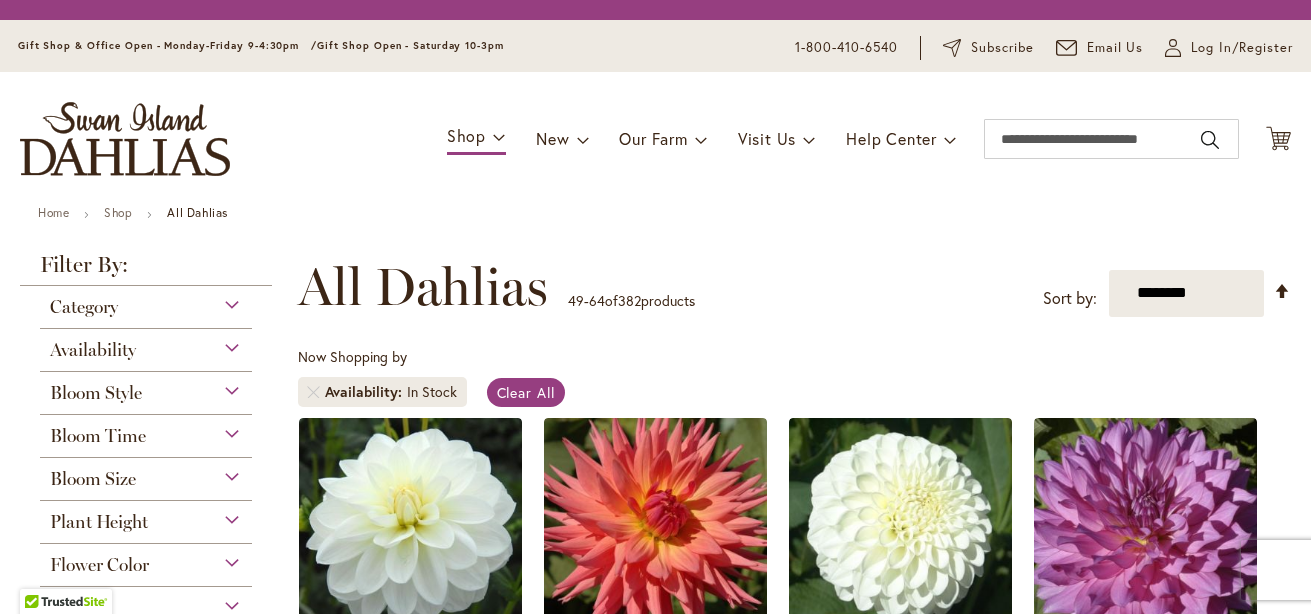 scroll, scrollTop: 0, scrollLeft: 0, axis: both 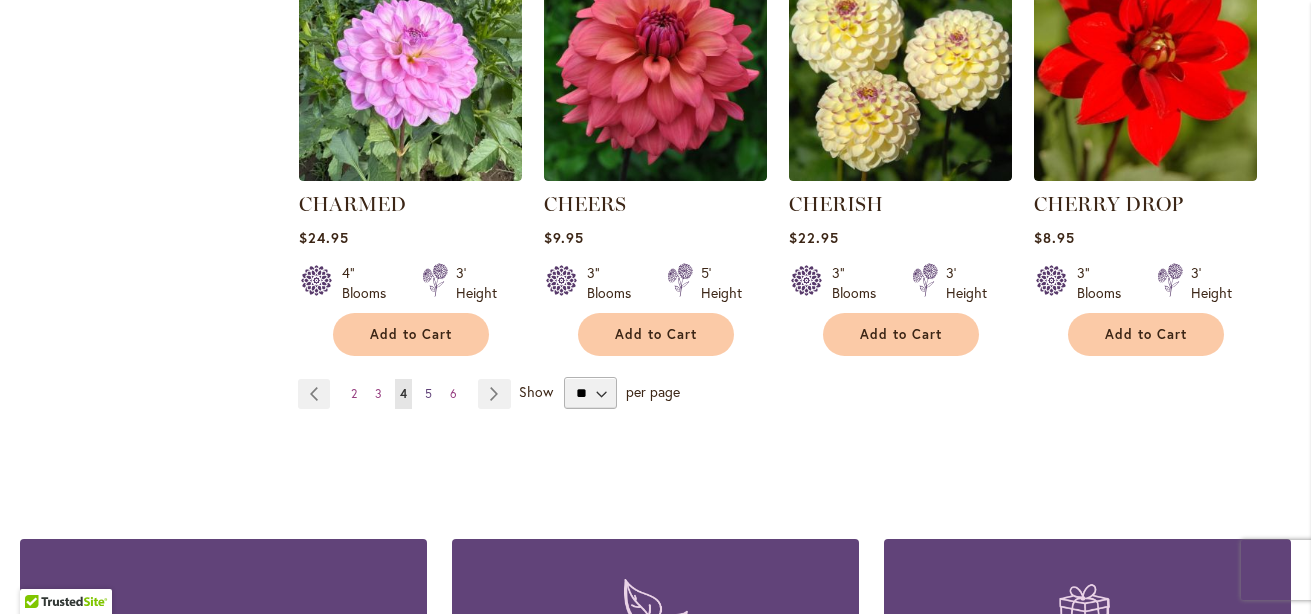 click on "5" at bounding box center [428, 393] 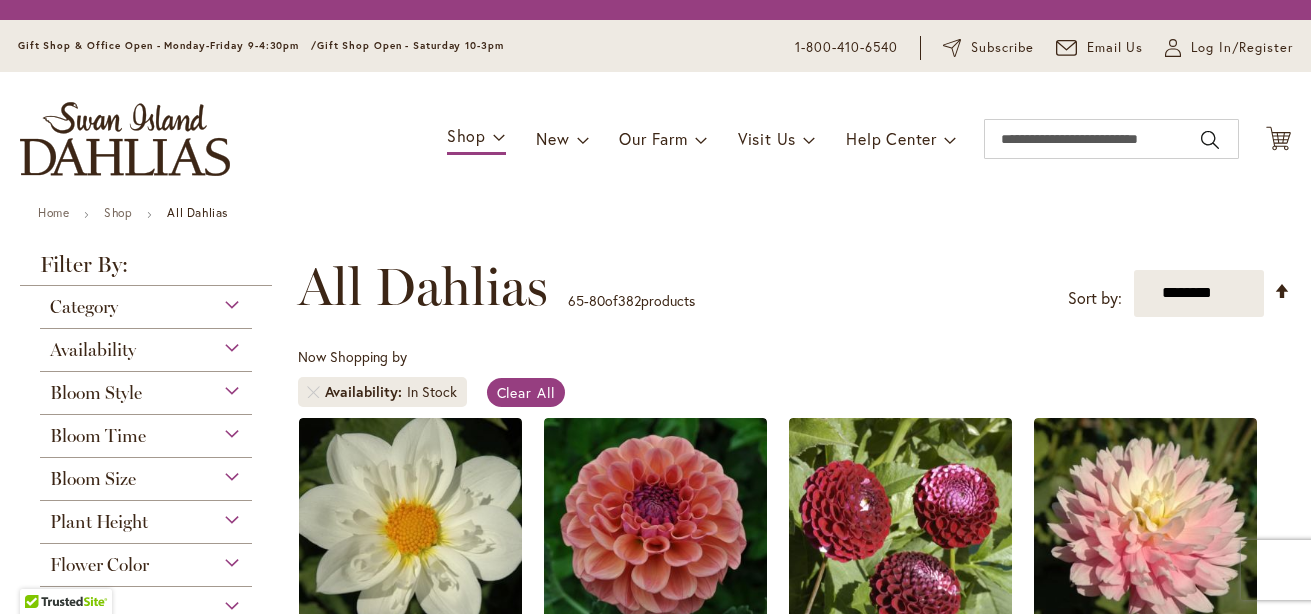 scroll, scrollTop: 0, scrollLeft: 0, axis: both 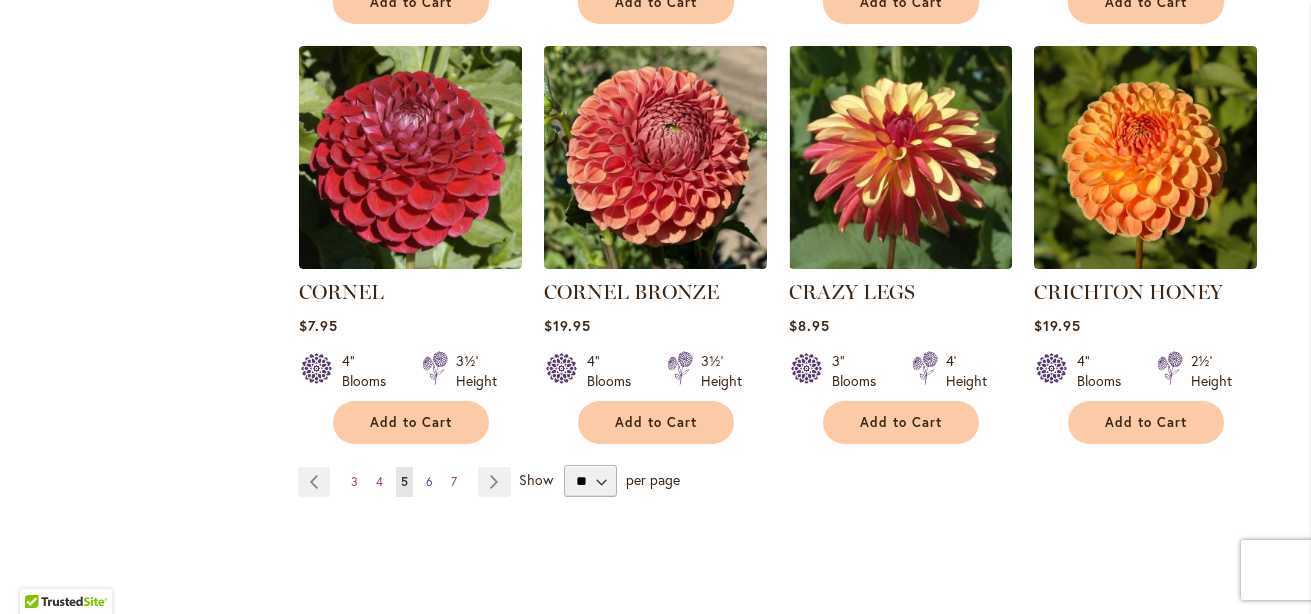 click on "6" at bounding box center (429, 481) 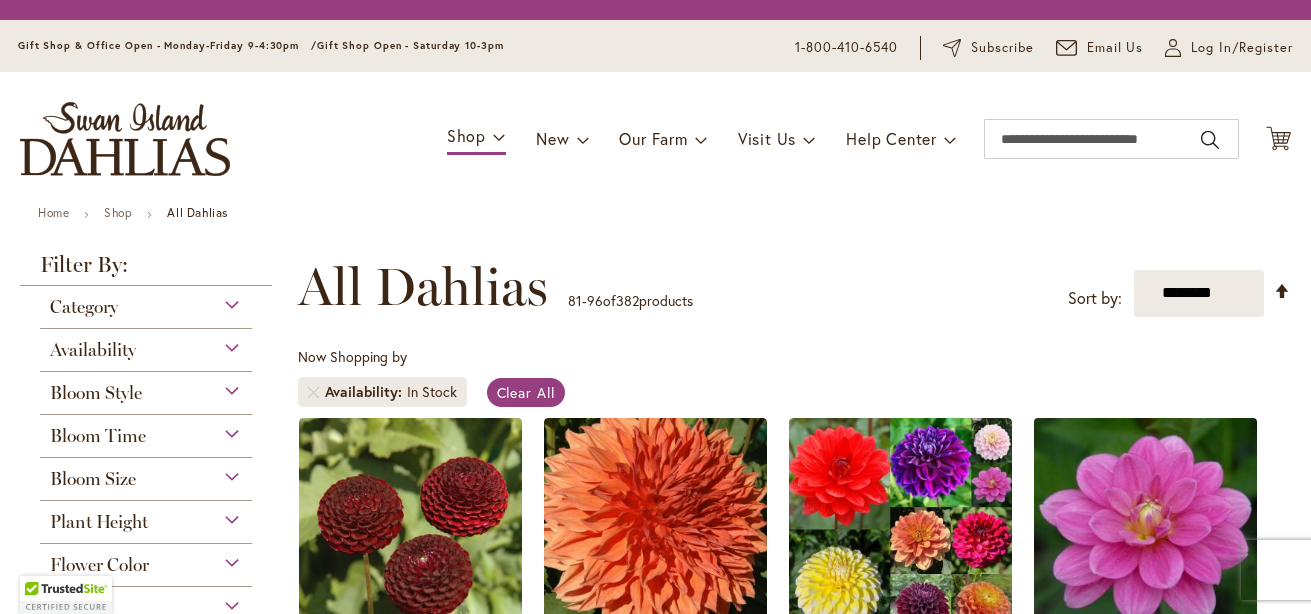 scroll, scrollTop: 0, scrollLeft: 0, axis: both 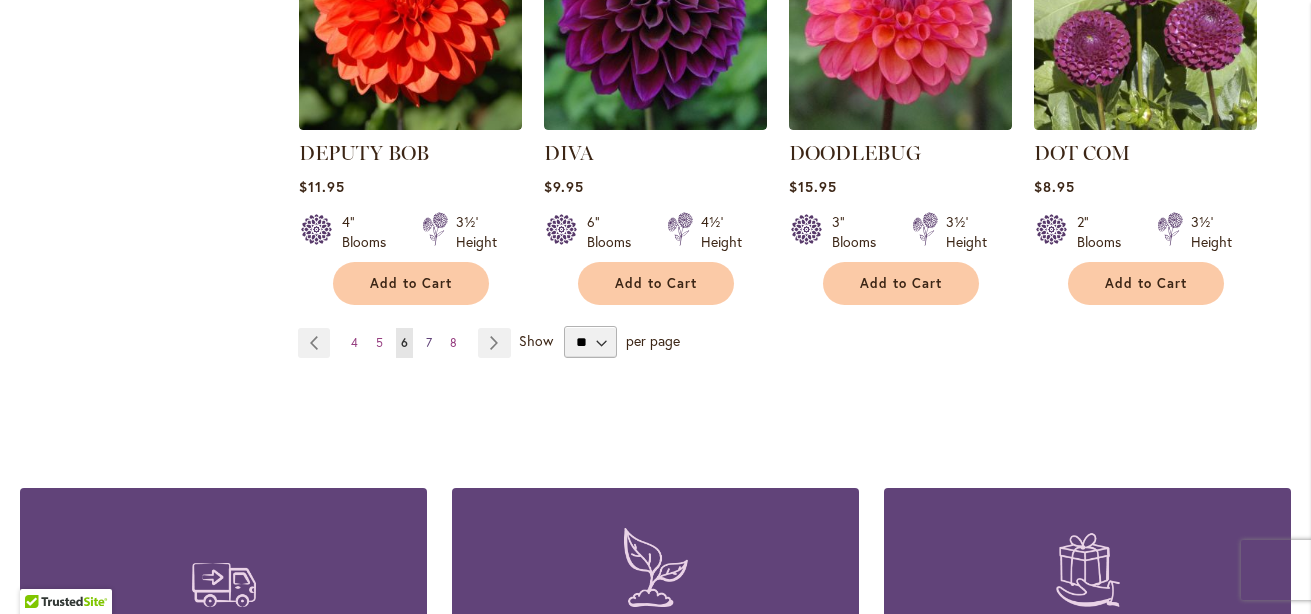 click on "7" at bounding box center (429, 342) 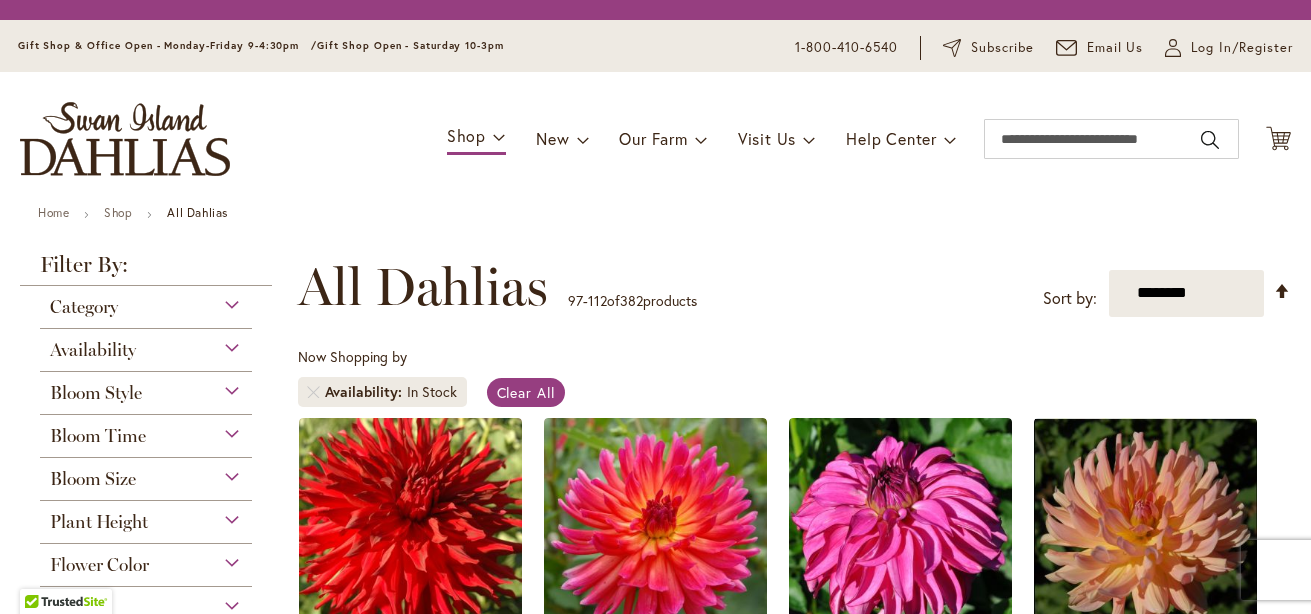 scroll, scrollTop: 0, scrollLeft: 0, axis: both 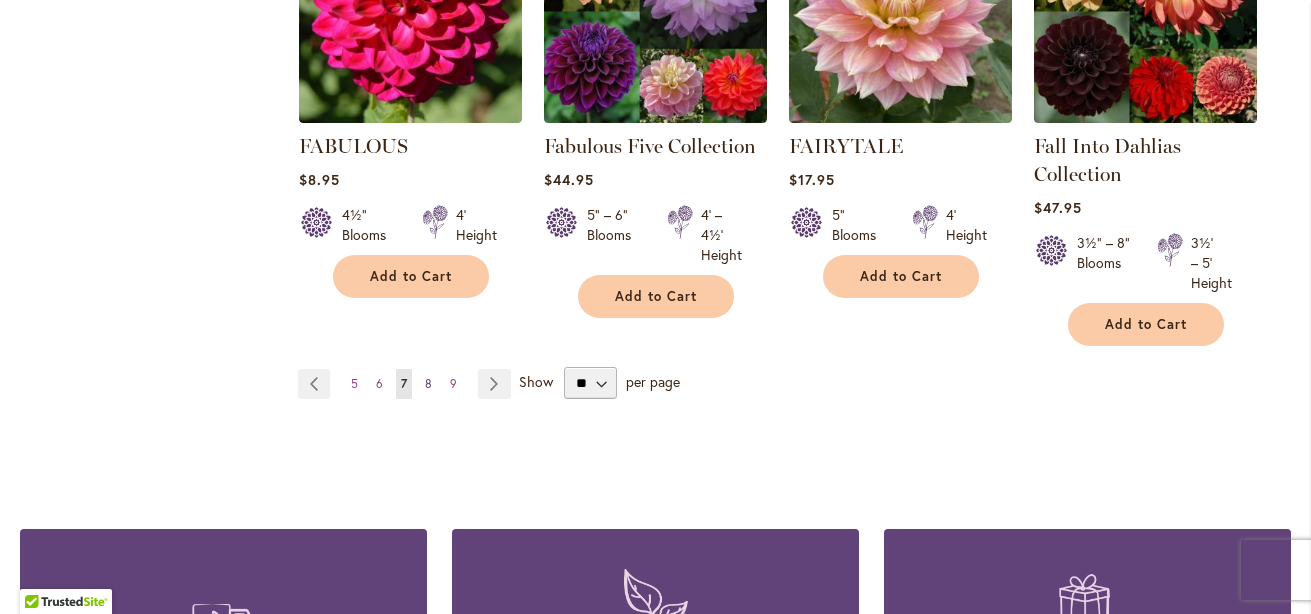 click on "8" at bounding box center [428, 383] 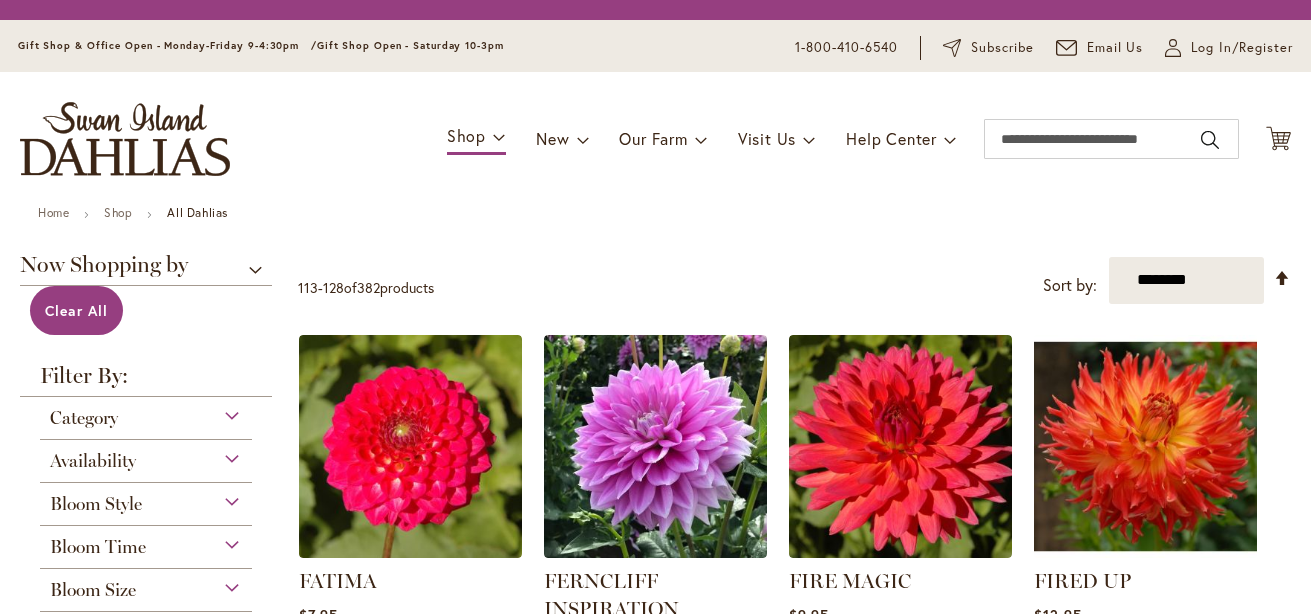 scroll, scrollTop: 0, scrollLeft: 0, axis: both 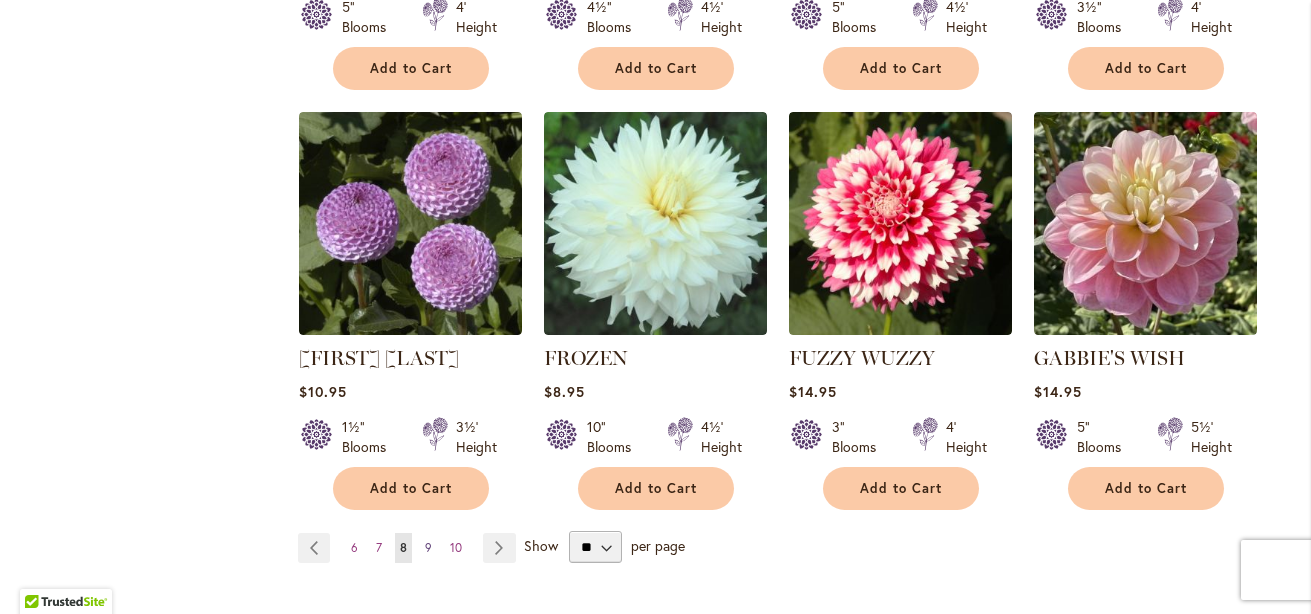 click on "9" at bounding box center (428, 547) 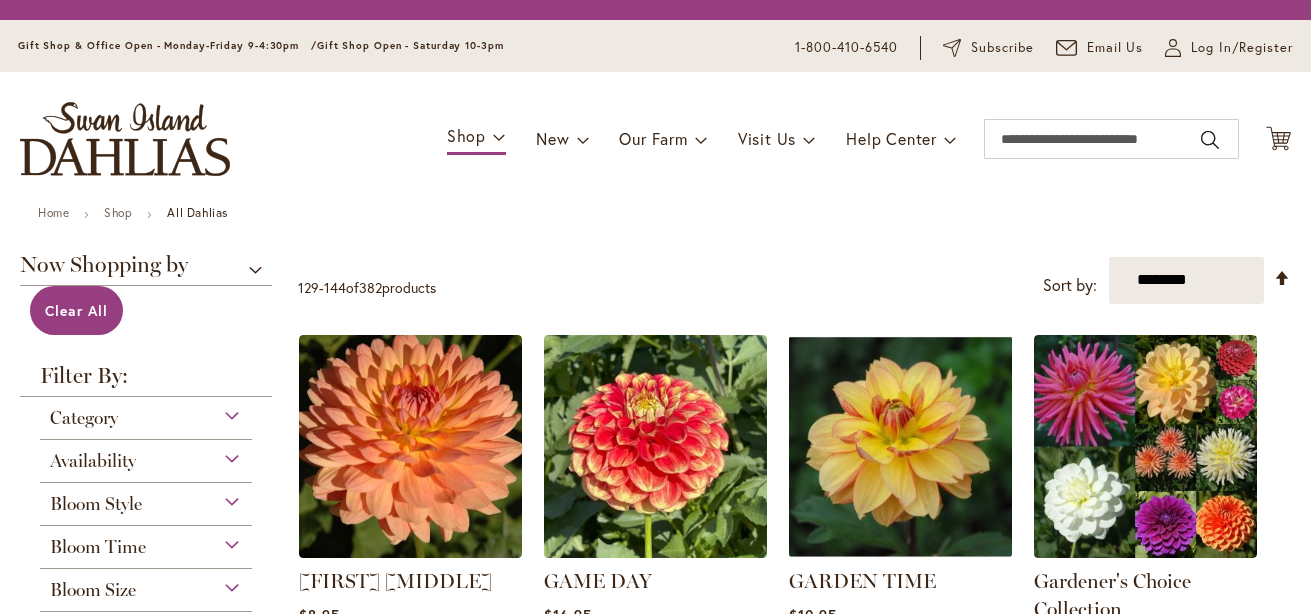 scroll, scrollTop: 0, scrollLeft: 0, axis: both 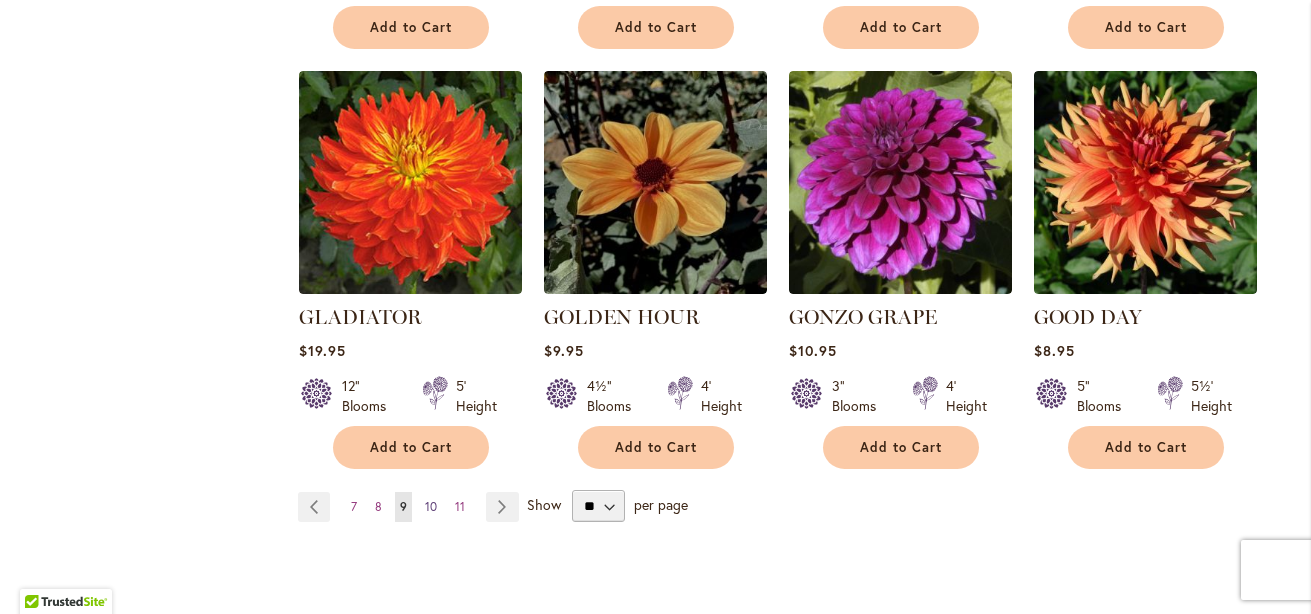 click on "10" at bounding box center (431, 506) 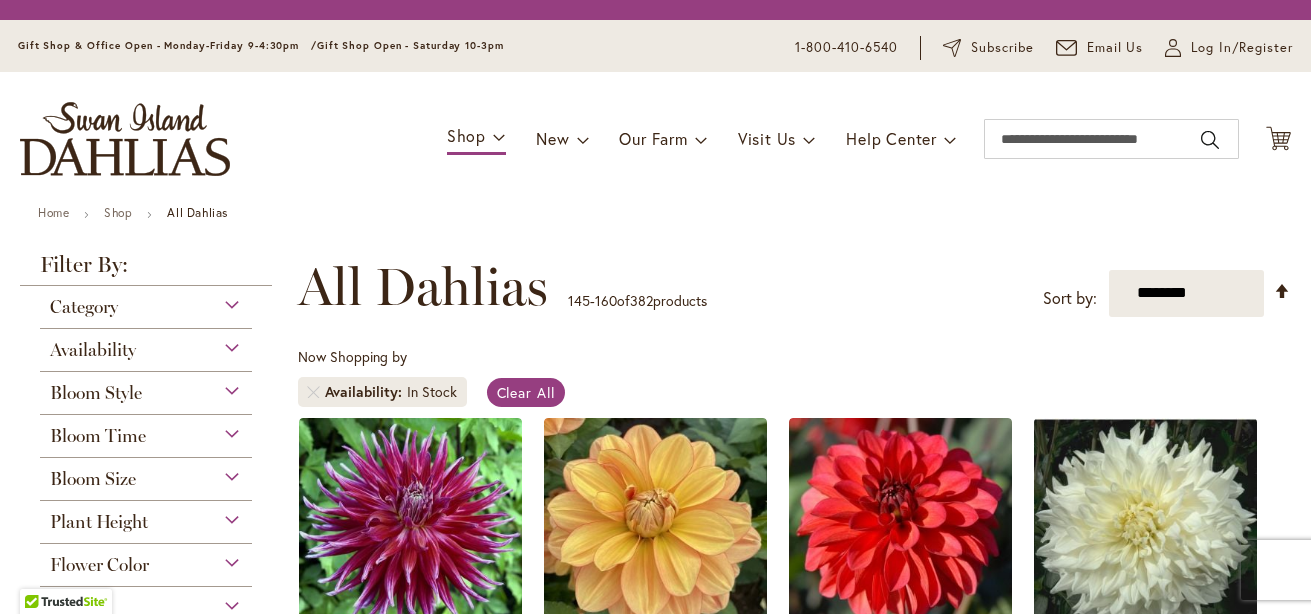 scroll, scrollTop: 0, scrollLeft: 0, axis: both 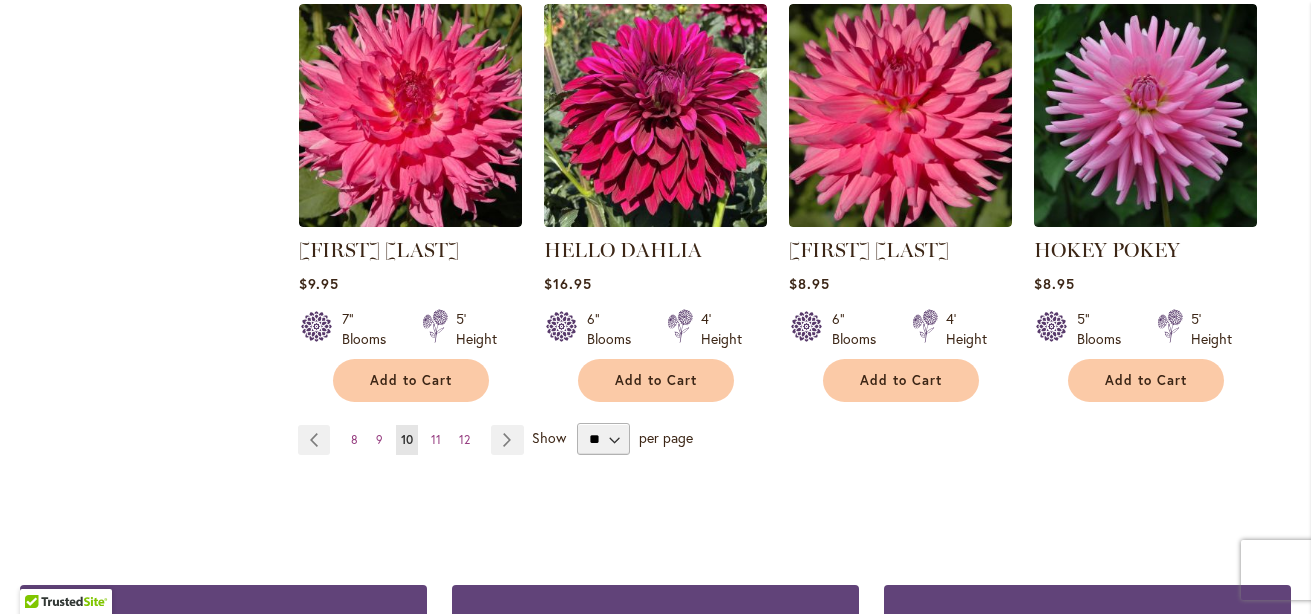 click on "Page
Previous
Page
8
Page
9
You're currently reading page
10
Page
11 Page 12 Page" at bounding box center [415, 440] 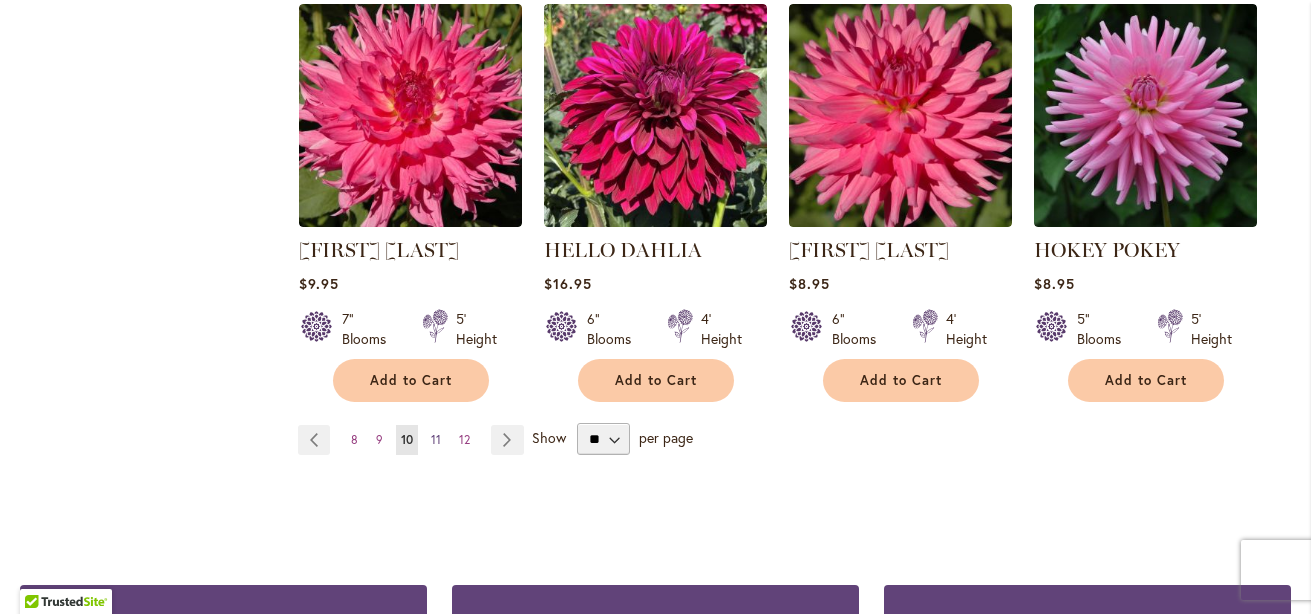 click on "Page
11" at bounding box center (436, 440) 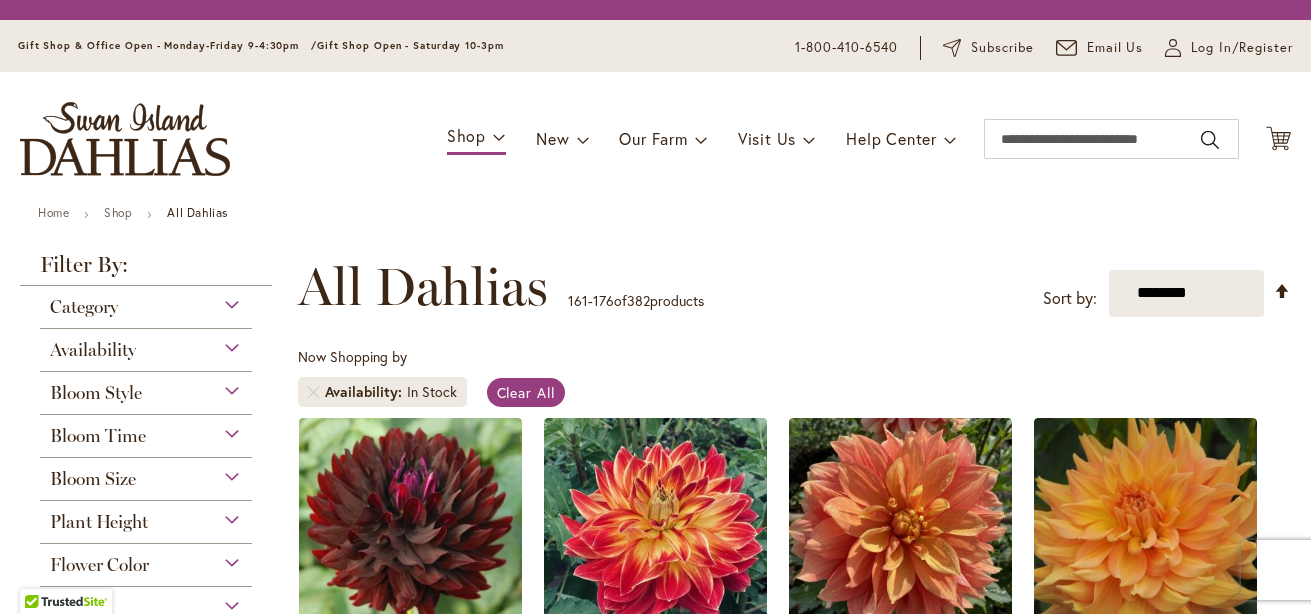 scroll, scrollTop: 0, scrollLeft: 0, axis: both 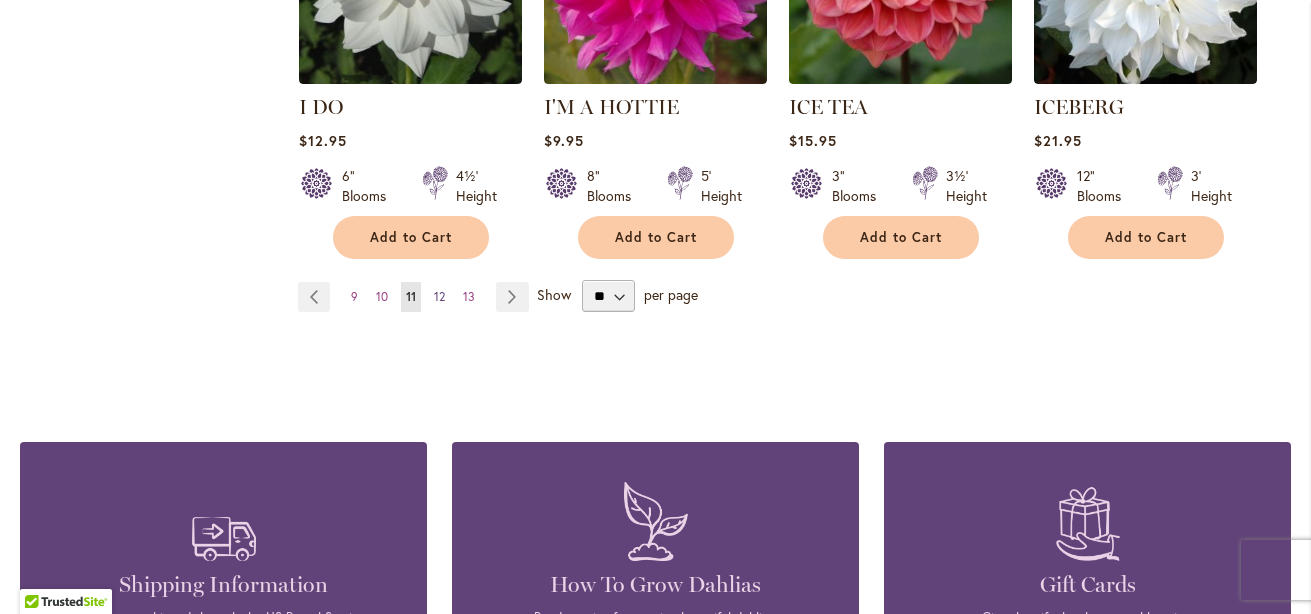 click on "Page
12" at bounding box center [439, 297] 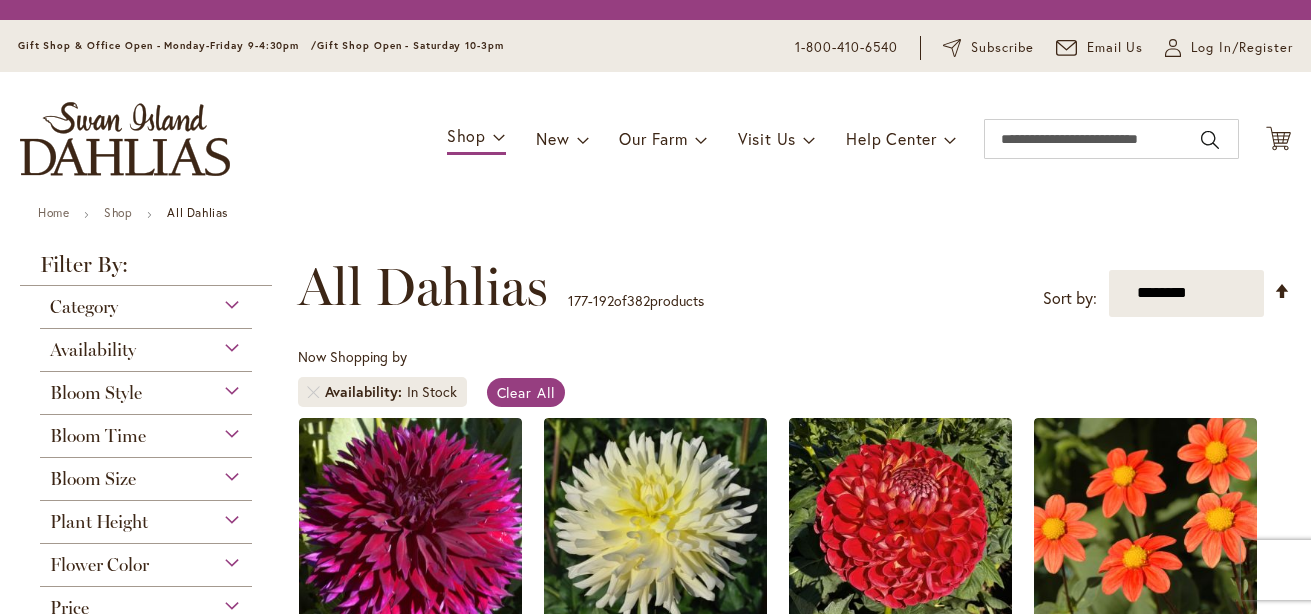 scroll, scrollTop: 0, scrollLeft: 0, axis: both 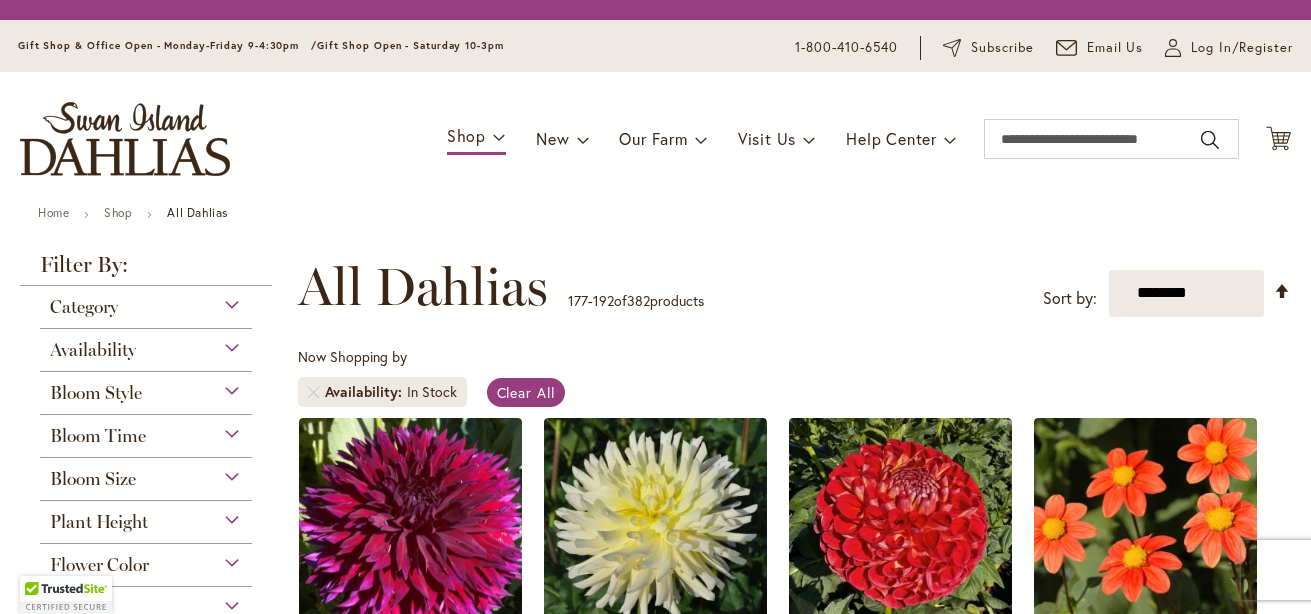 drag, startPoint x: 1291, startPoint y: 179, endPoint x: 1305, endPoint y: 121, distance: 59.665737 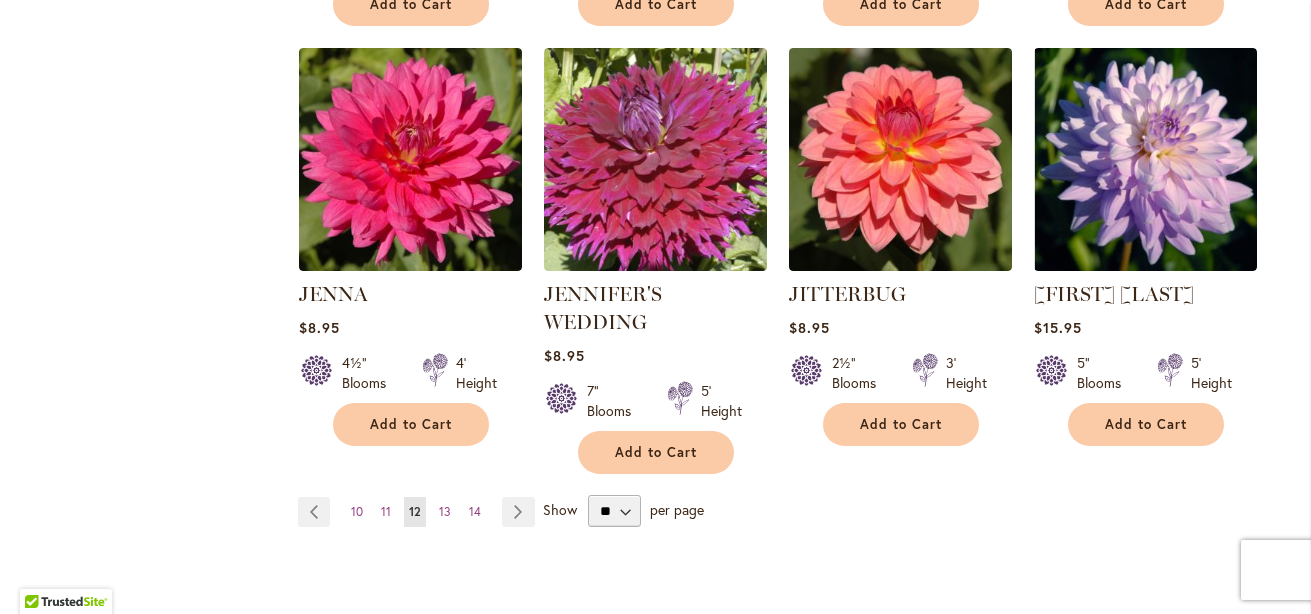 scroll, scrollTop: 1692, scrollLeft: 0, axis: vertical 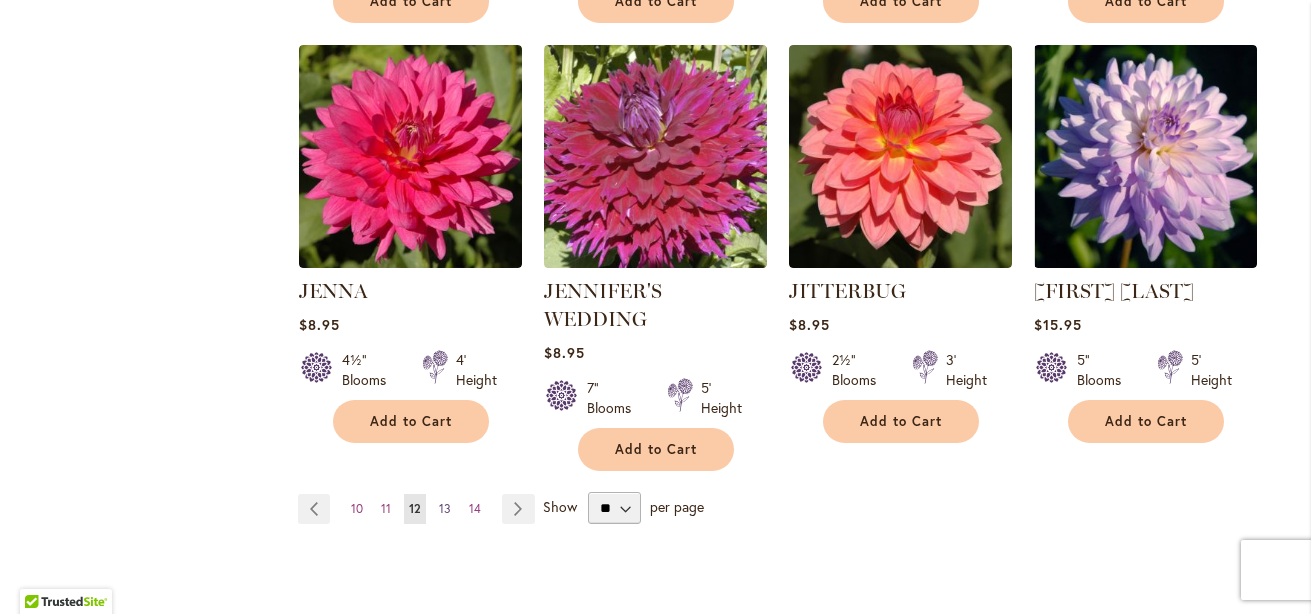 click on "13" at bounding box center (445, 508) 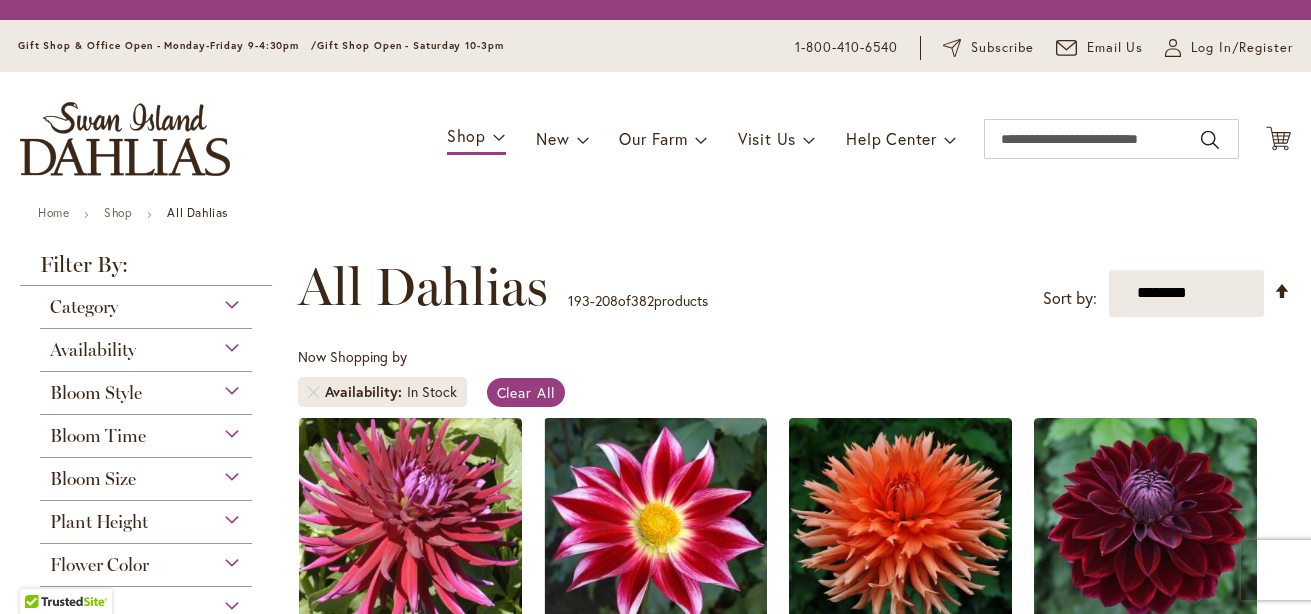scroll, scrollTop: 0, scrollLeft: 0, axis: both 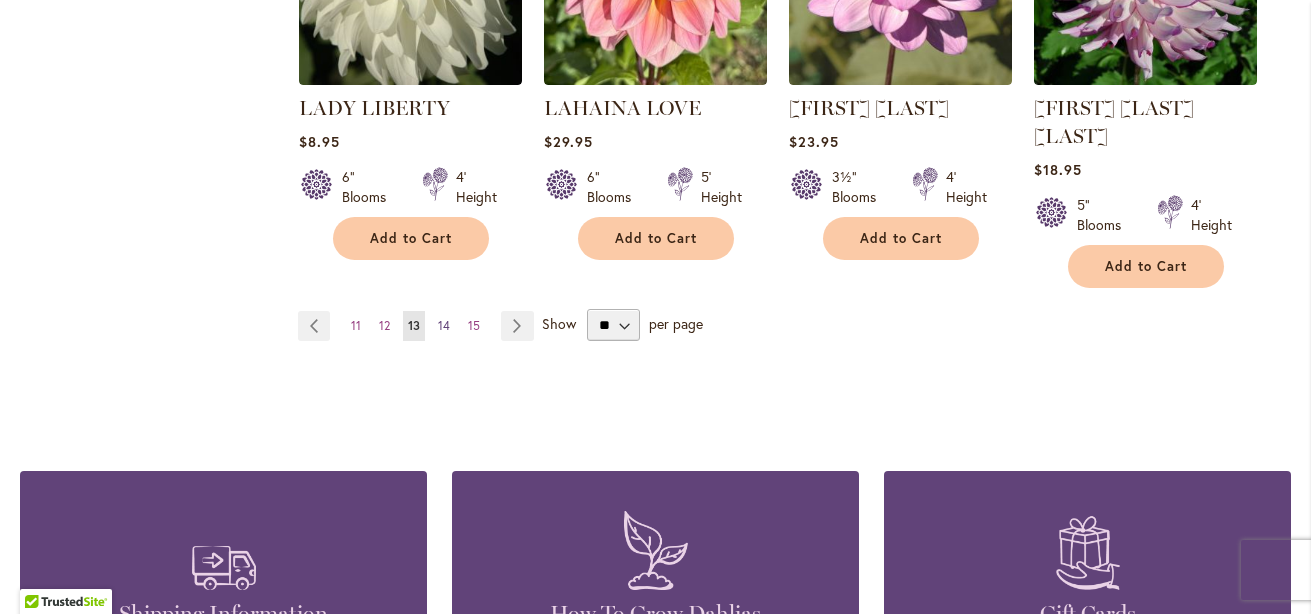 click on "14" at bounding box center [444, 325] 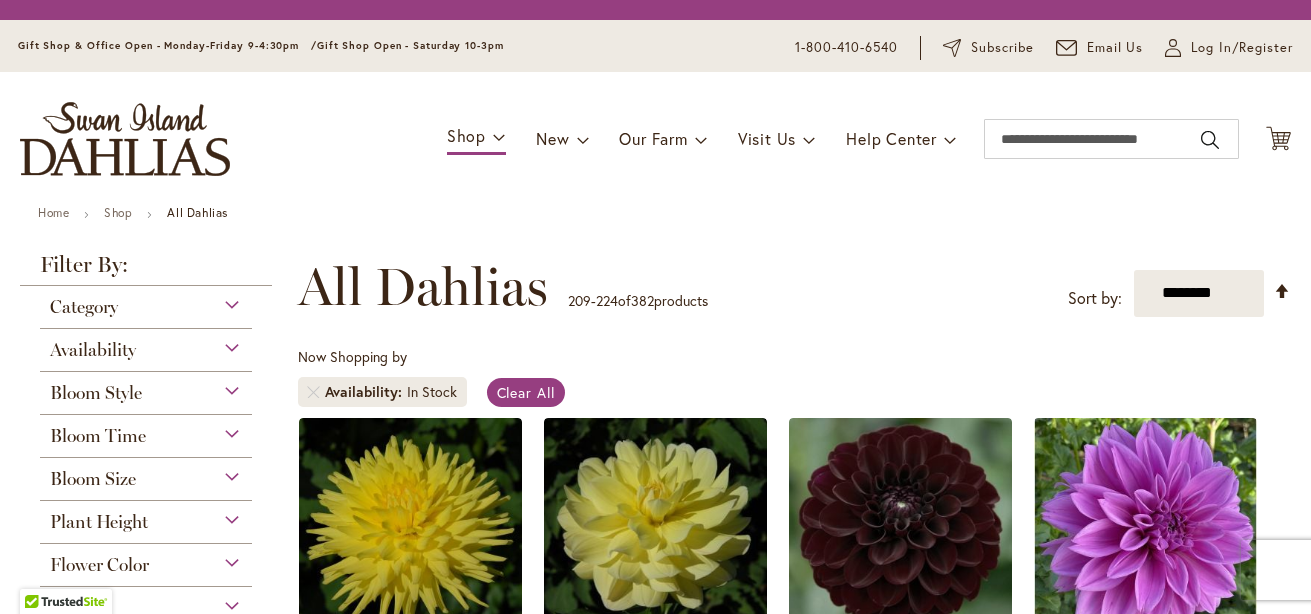 scroll, scrollTop: 0, scrollLeft: 0, axis: both 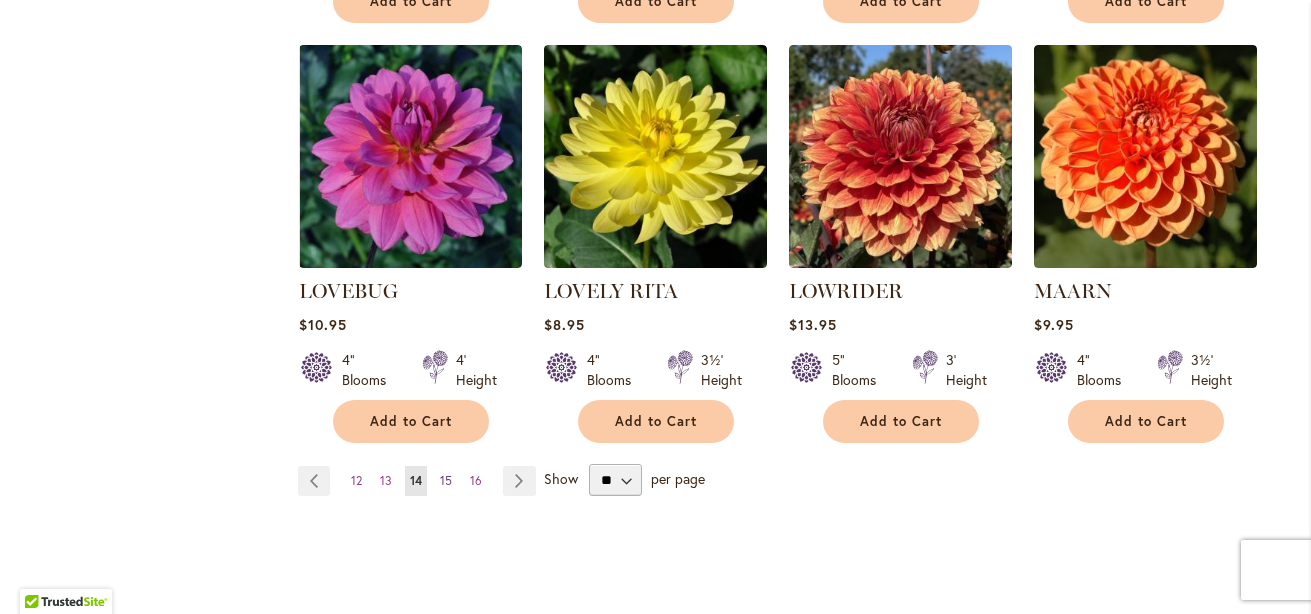 click on "Page
15" at bounding box center [446, 481] 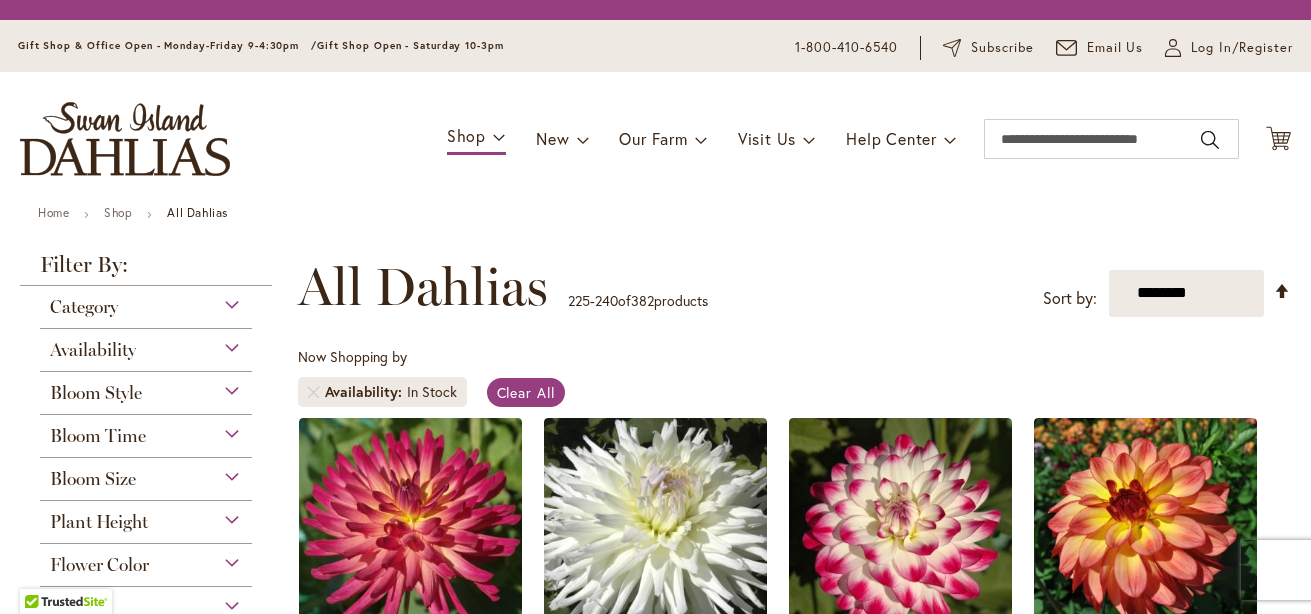 scroll, scrollTop: 0, scrollLeft: 0, axis: both 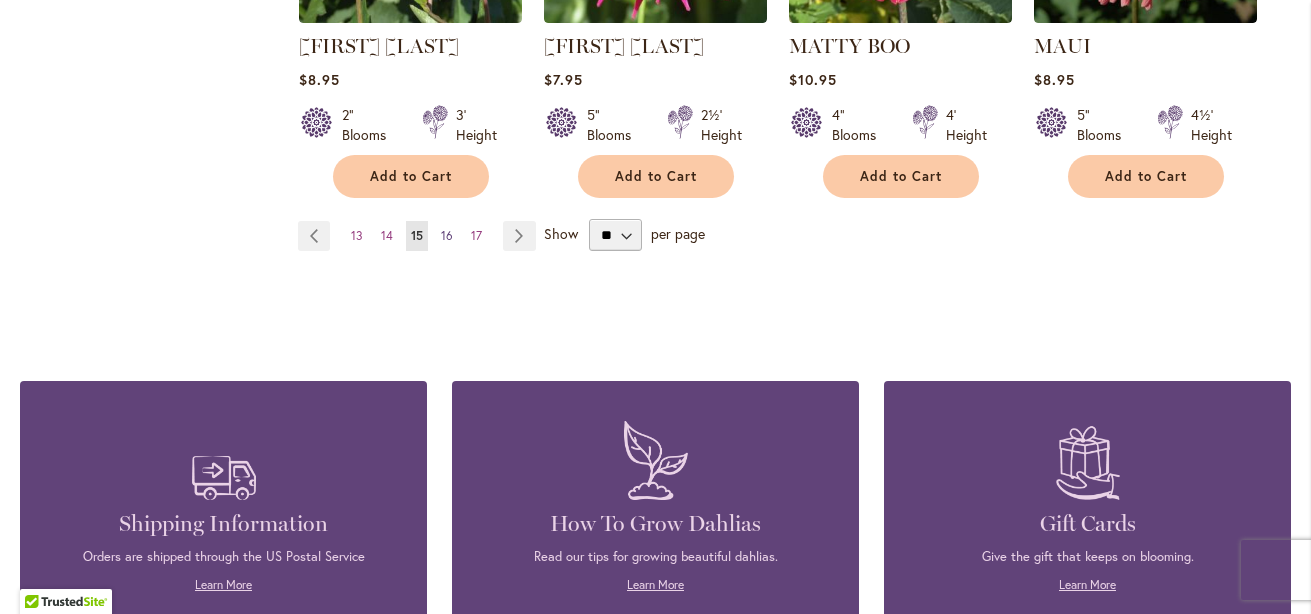 click on "16" at bounding box center [447, 235] 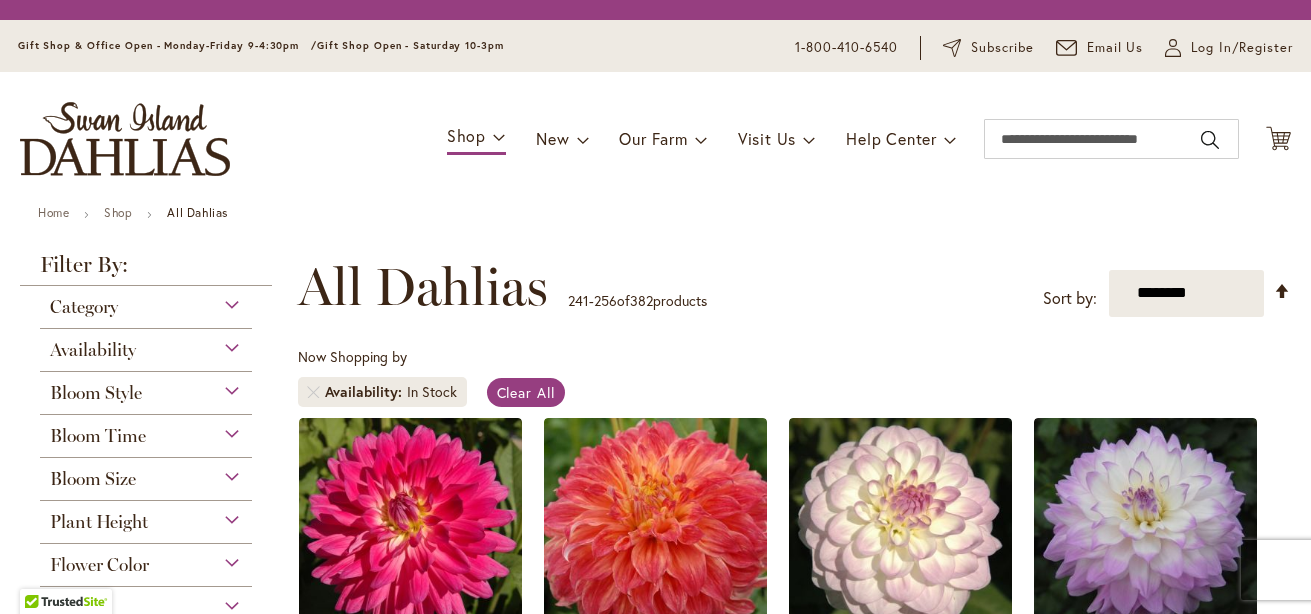 scroll, scrollTop: 0, scrollLeft: 0, axis: both 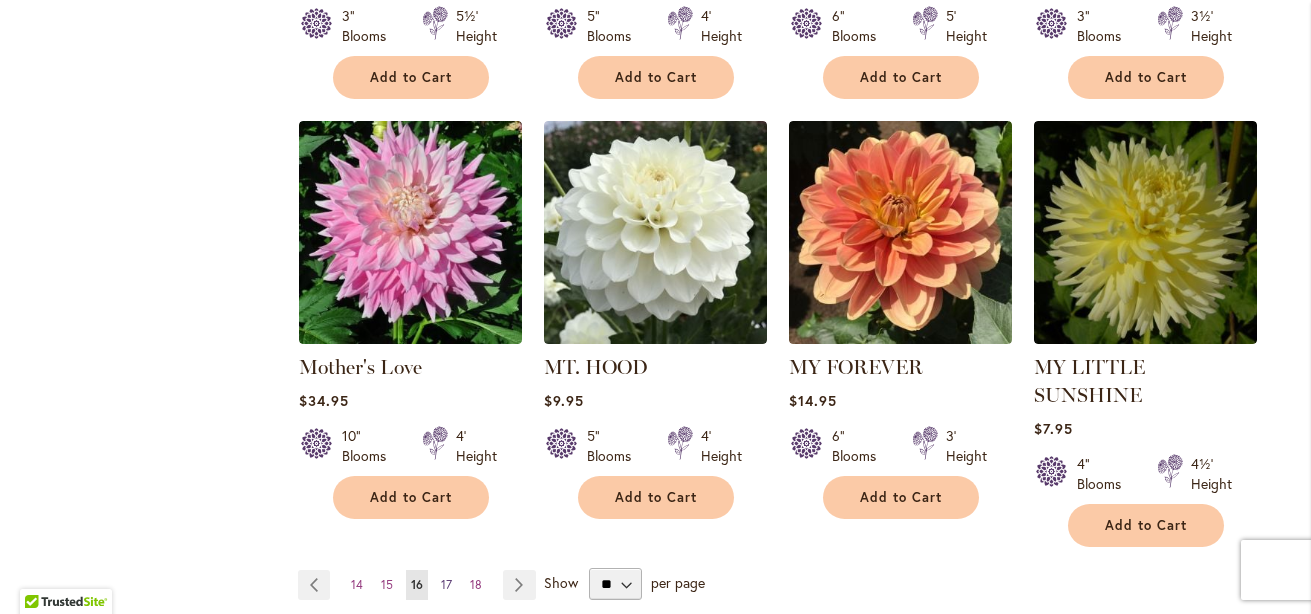click on "17" at bounding box center (446, 584) 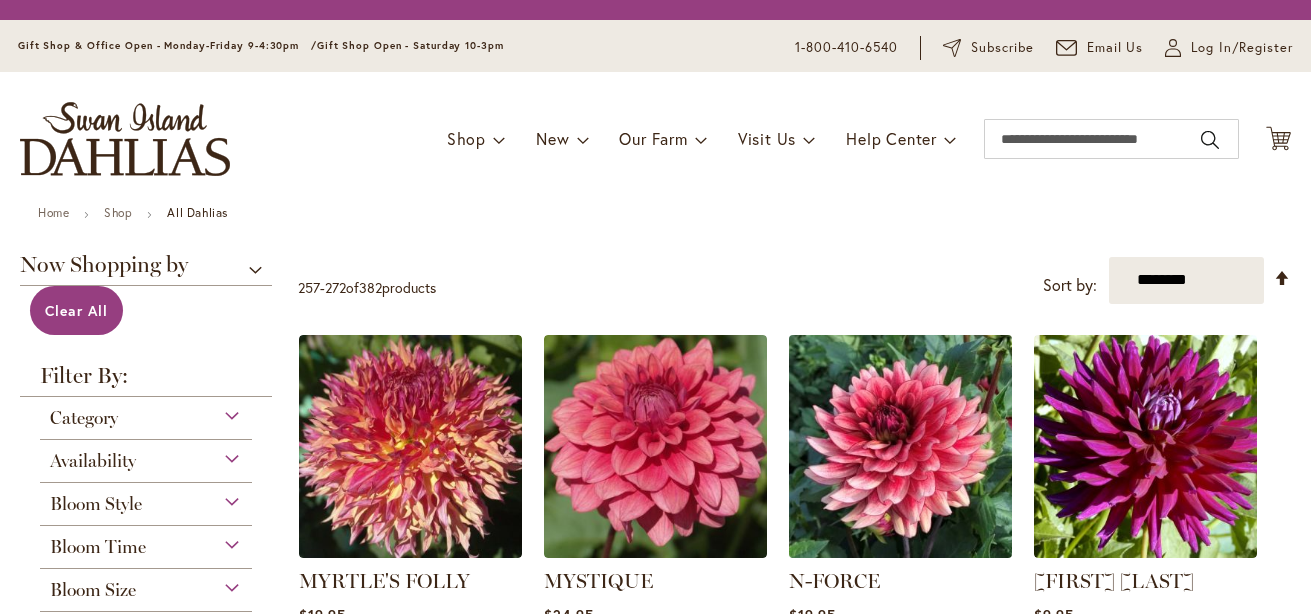 scroll, scrollTop: 0, scrollLeft: 0, axis: both 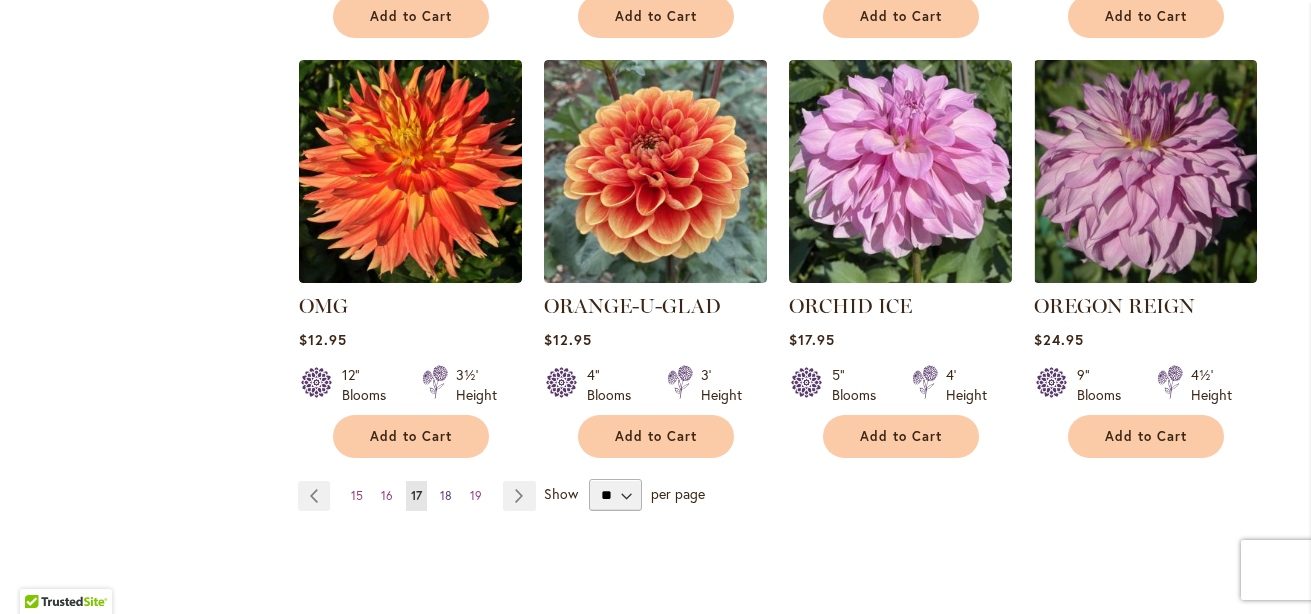 click on "18" at bounding box center (446, 495) 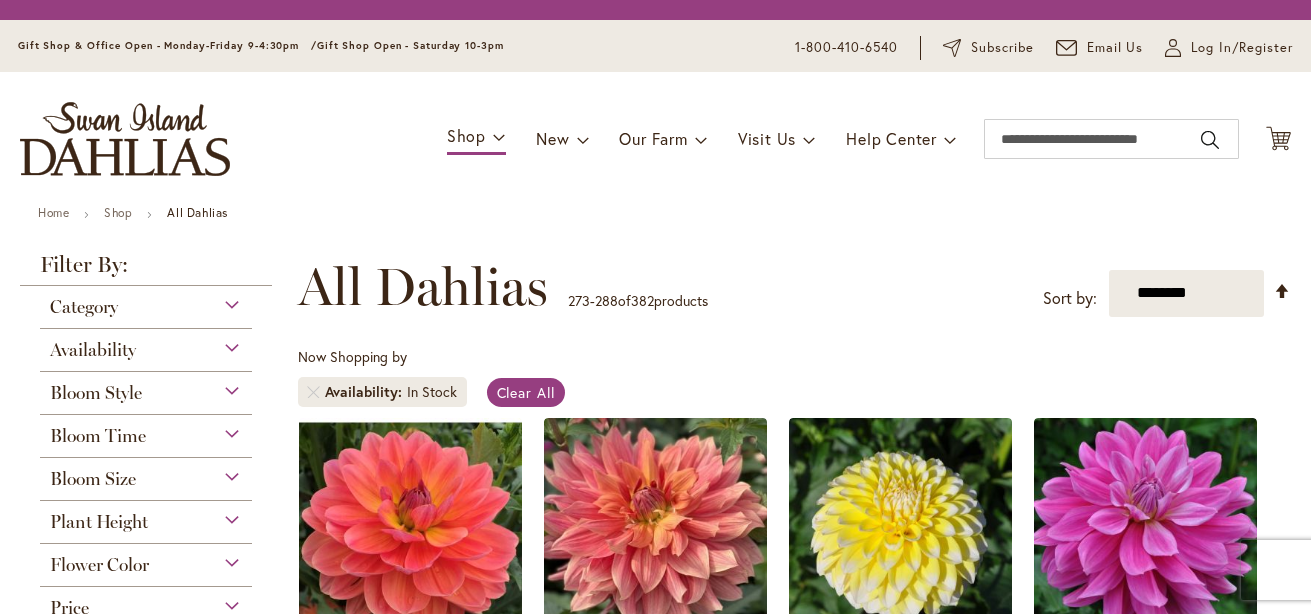 scroll, scrollTop: 0, scrollLeft: 0, axis: both 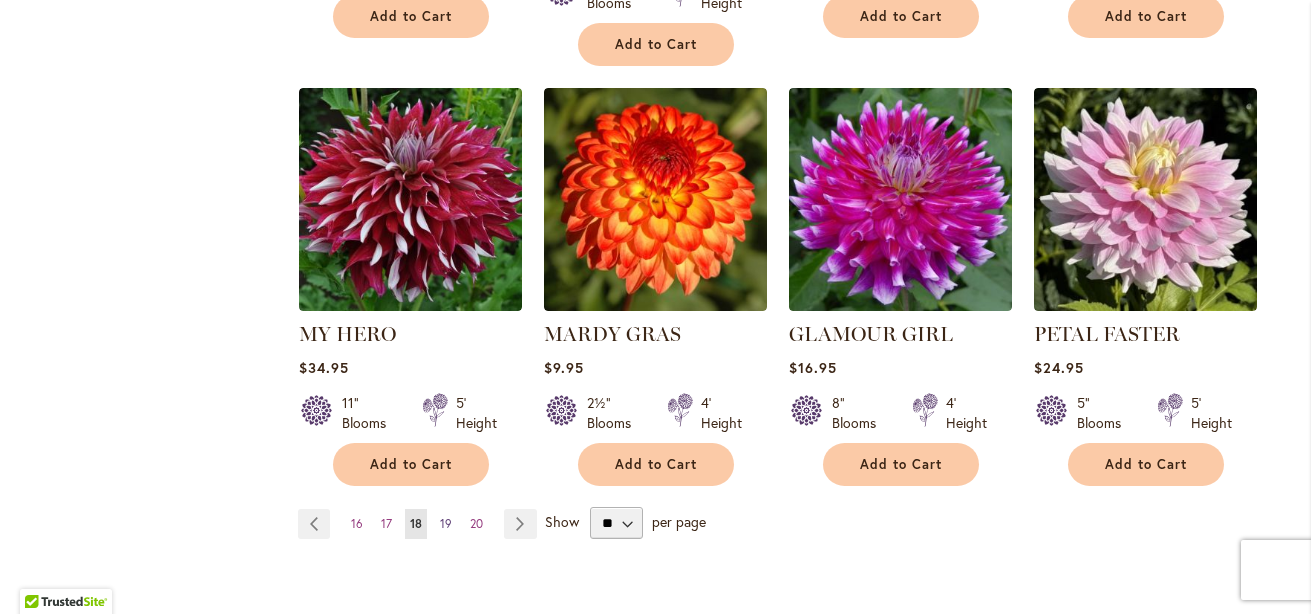 click on "19" at bounding box center [446, 523] 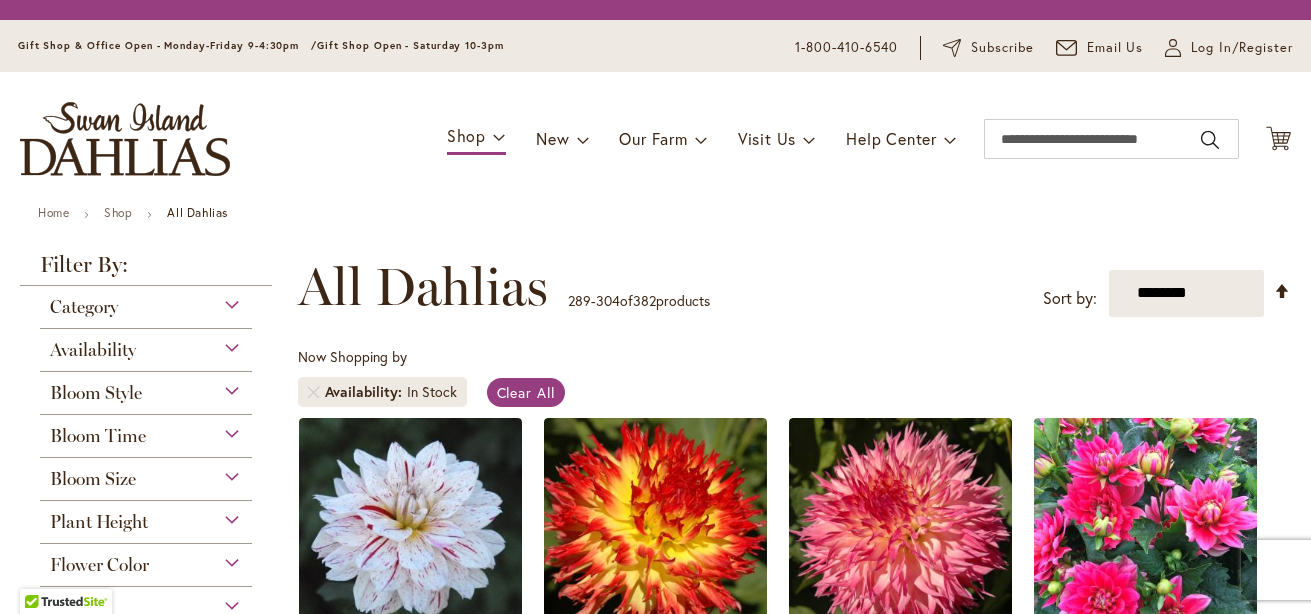 scroll, scrollTop: 0, scrollLeft: 0, axis: both 